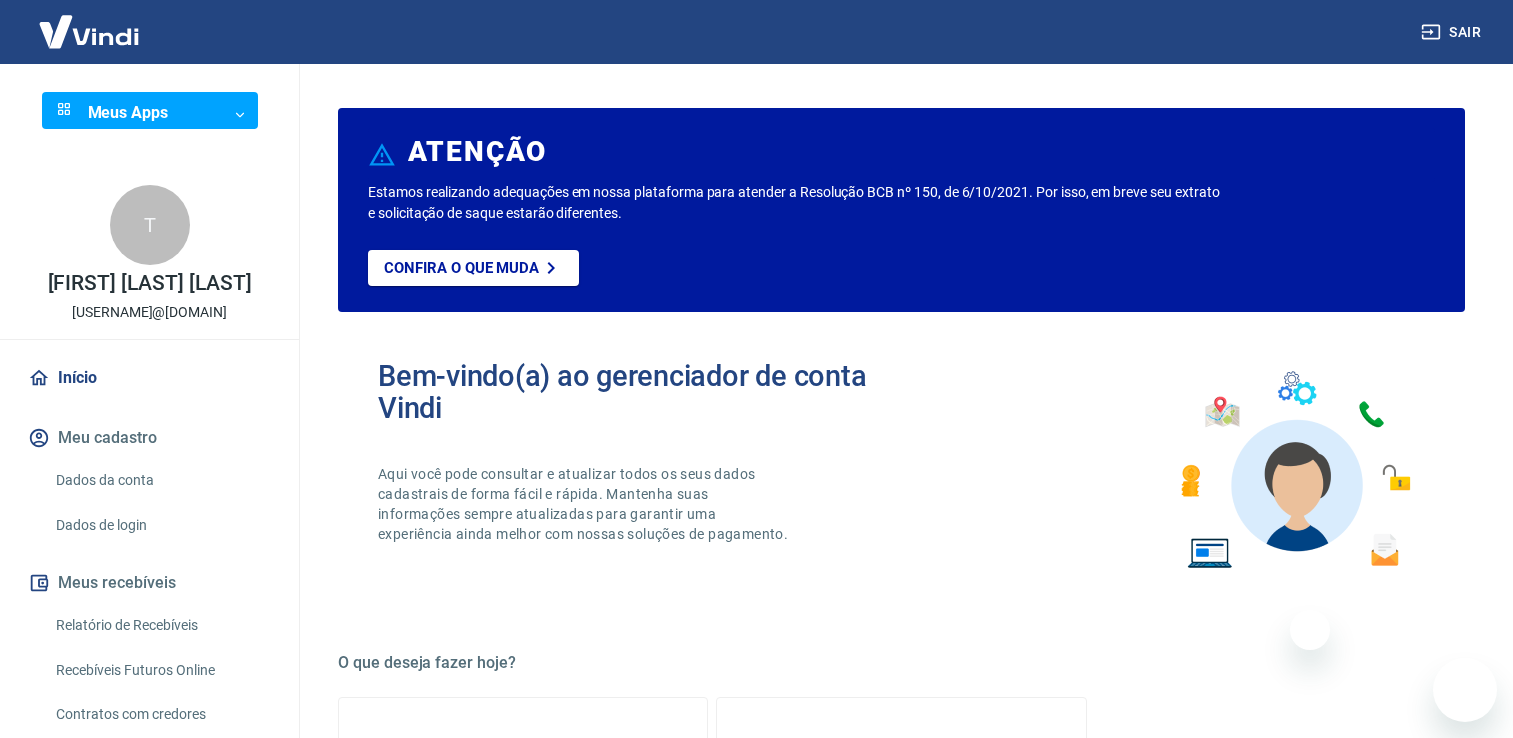 scroll, scrollTop: 0, scrollLeft: 0, axis: both 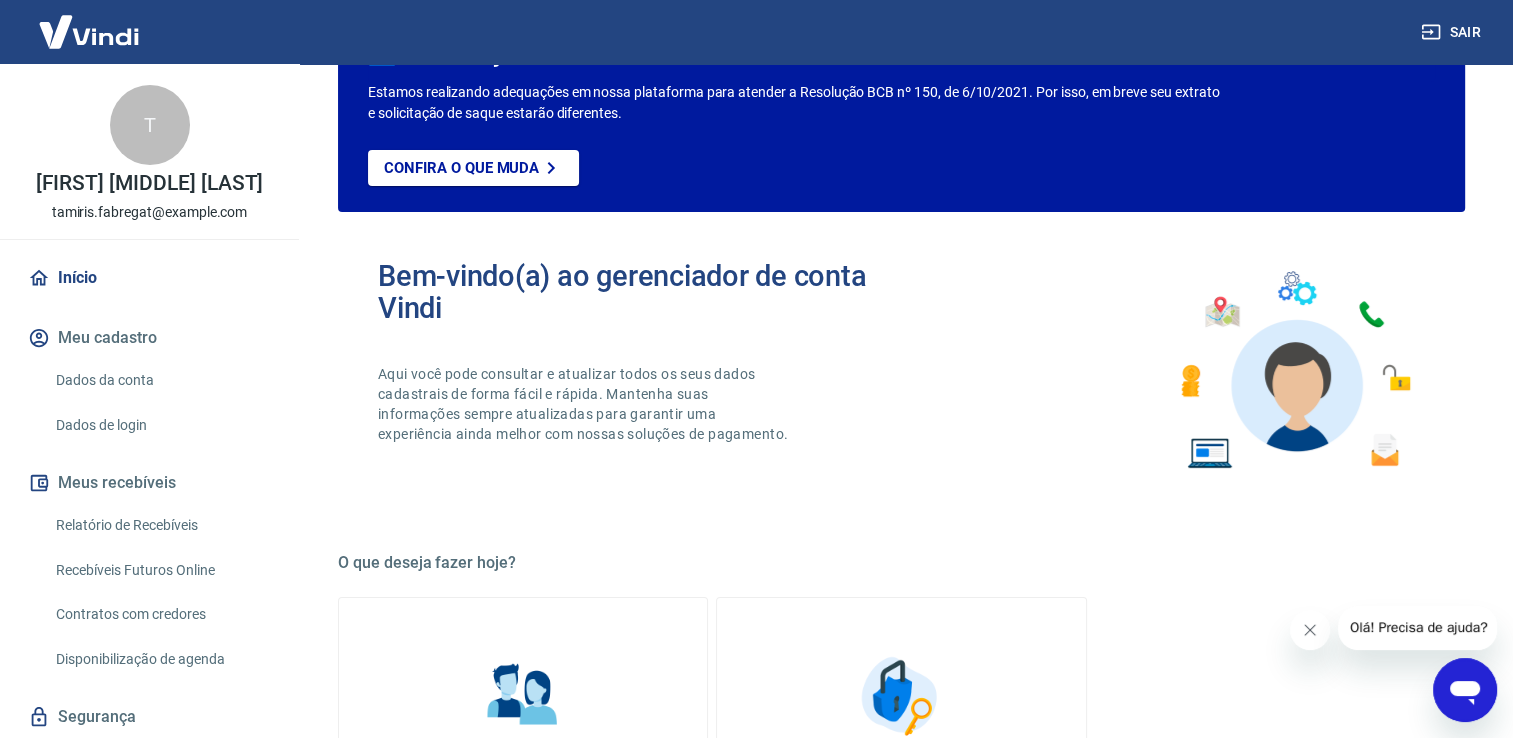 click on "Meu cadastro" at bounding box center (149, 338) 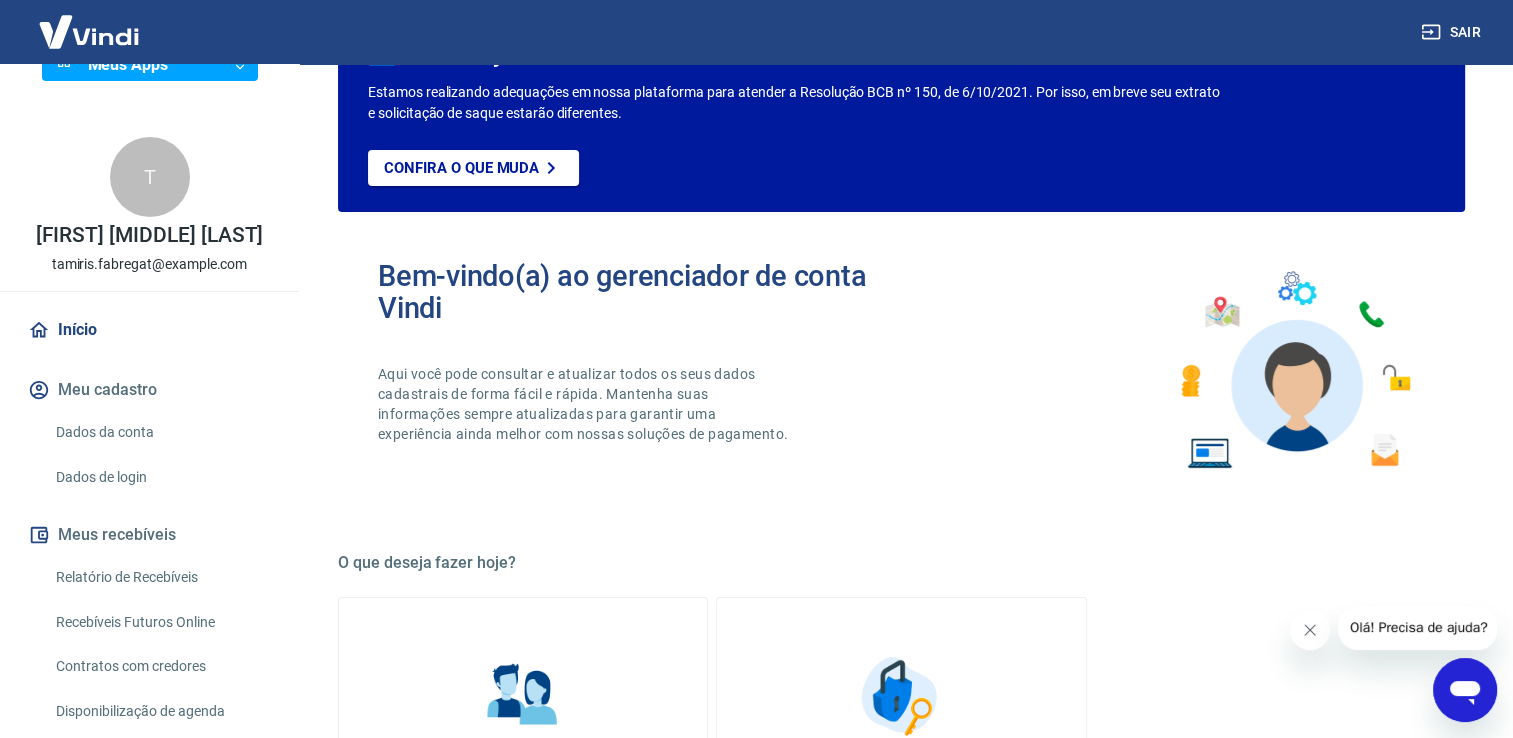 scroll, scrollTop: 0, scrollLeft: 0, axis: both 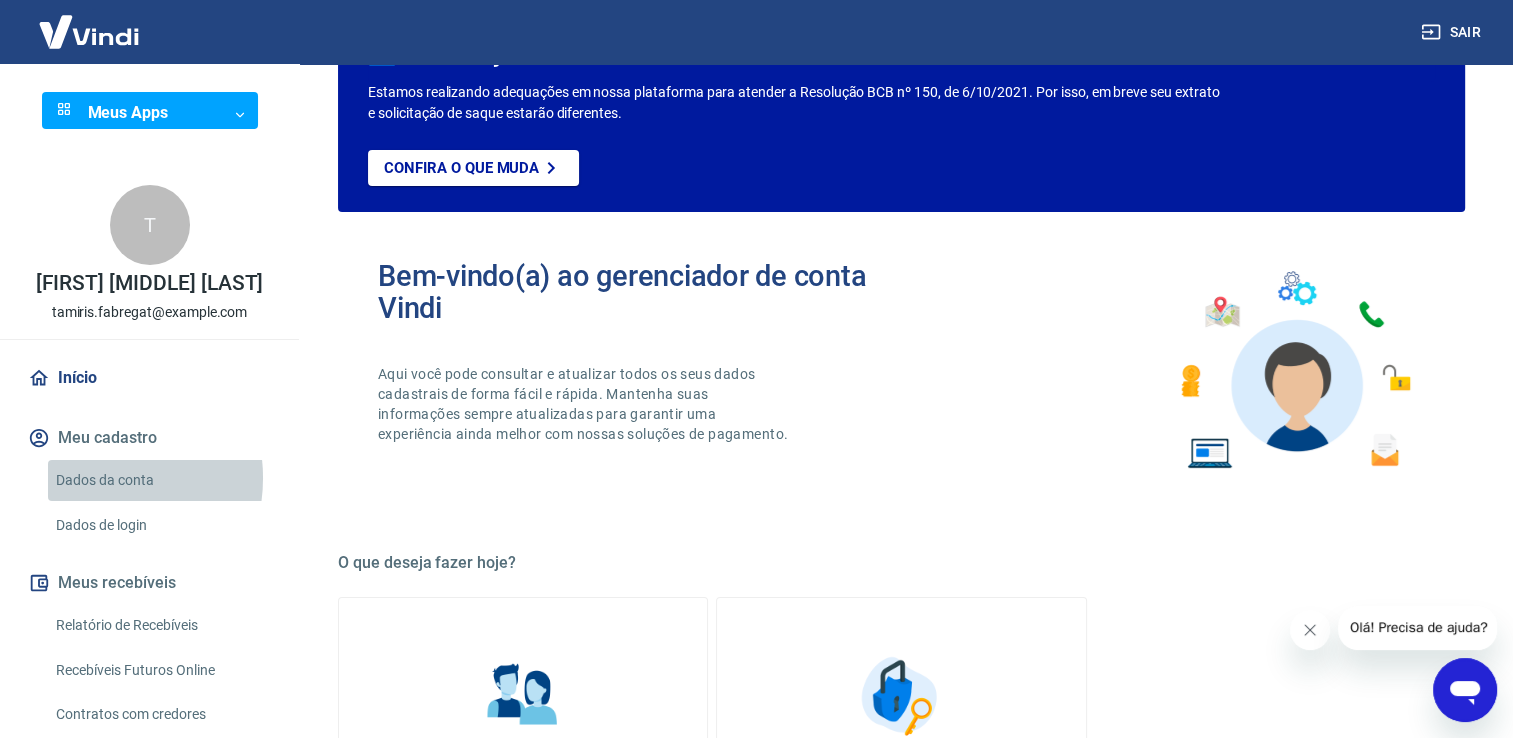 click on "Dados da conta" at bounding box center [161, 480] 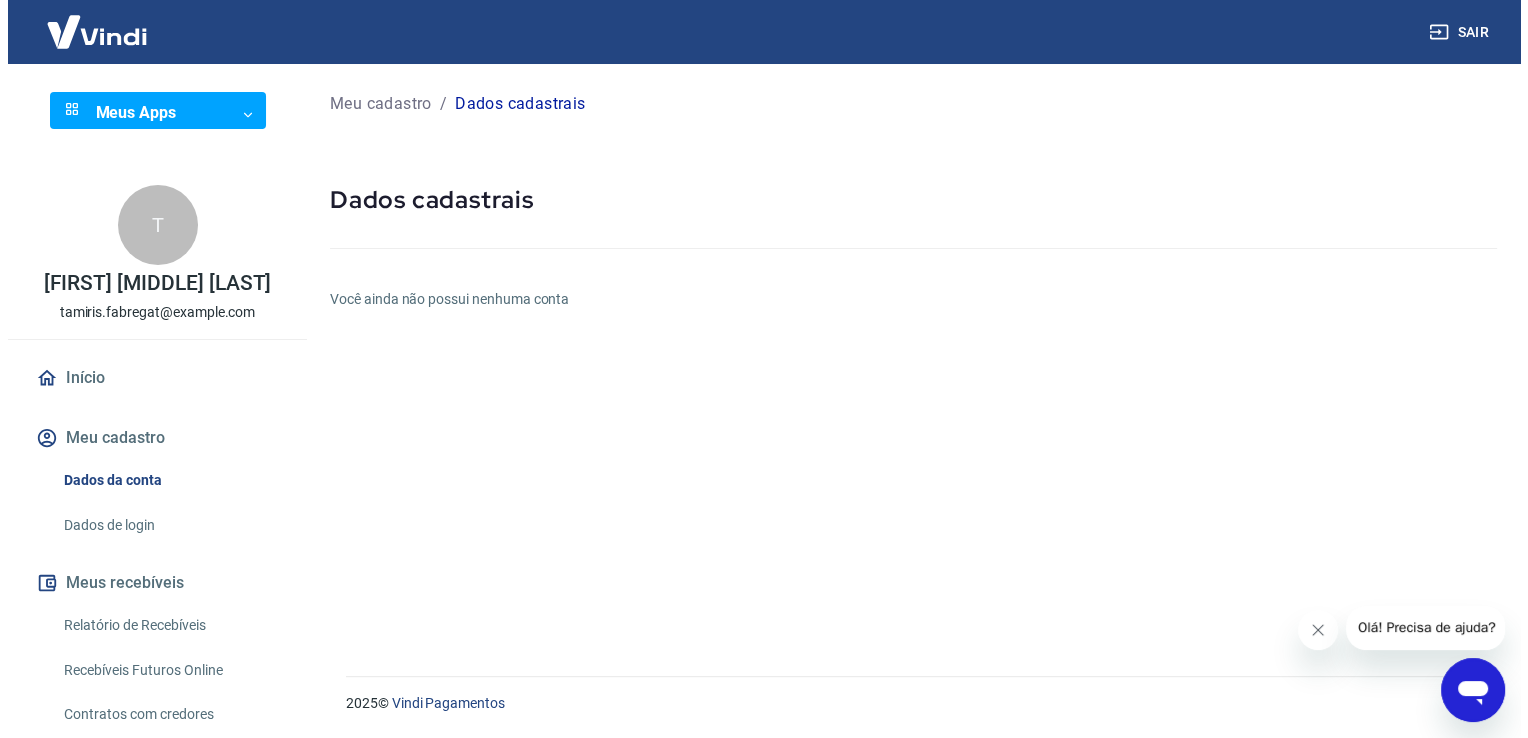 scroll, scrollTop: 0, scrollLeft: 0, axis: both 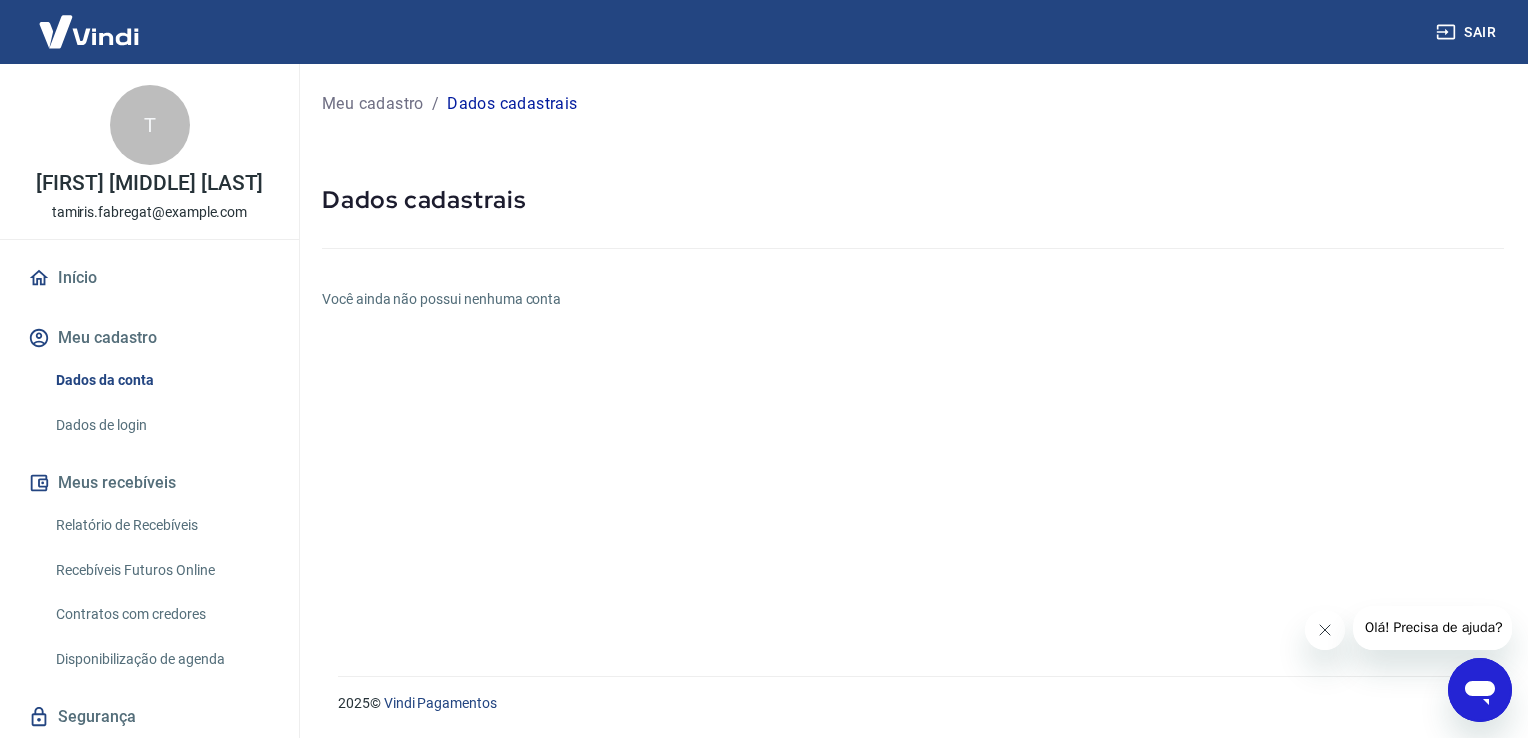 click on "Dados de login" at bounding box center (161, 425) 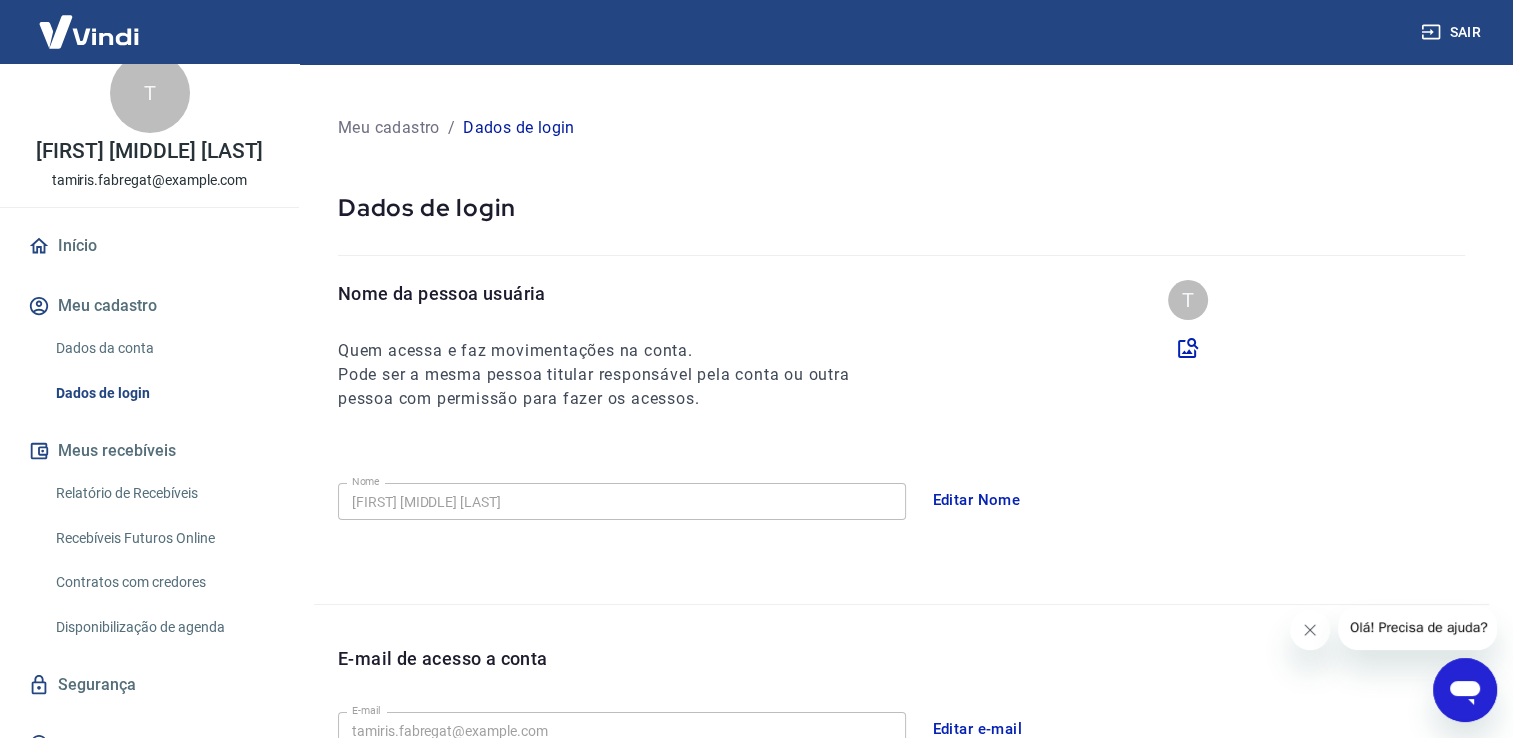 scroll, scrollTop: 160, scrollLeft: 0, axis: vertical 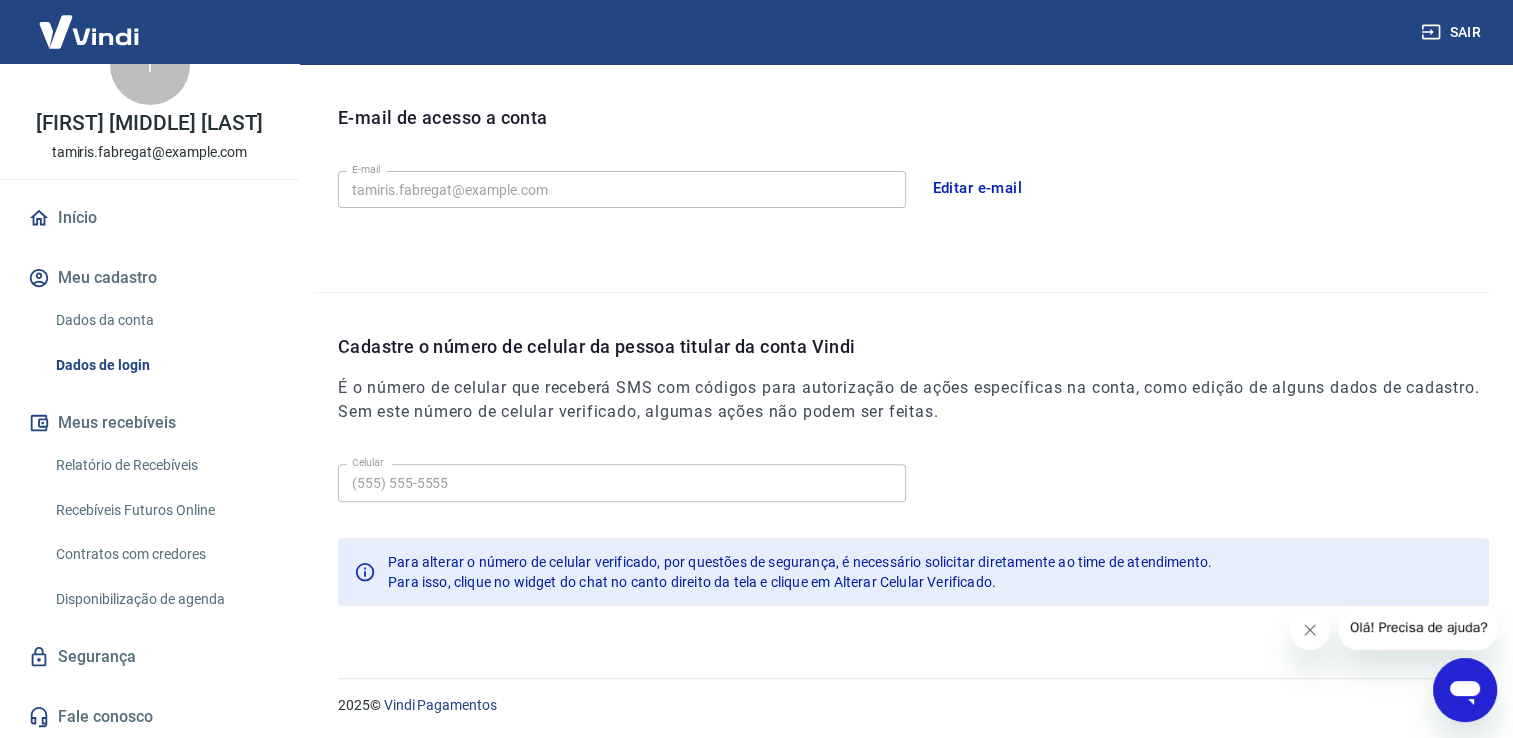 click on "Relatório de Recebíveis" at bounding box center (161, 465) 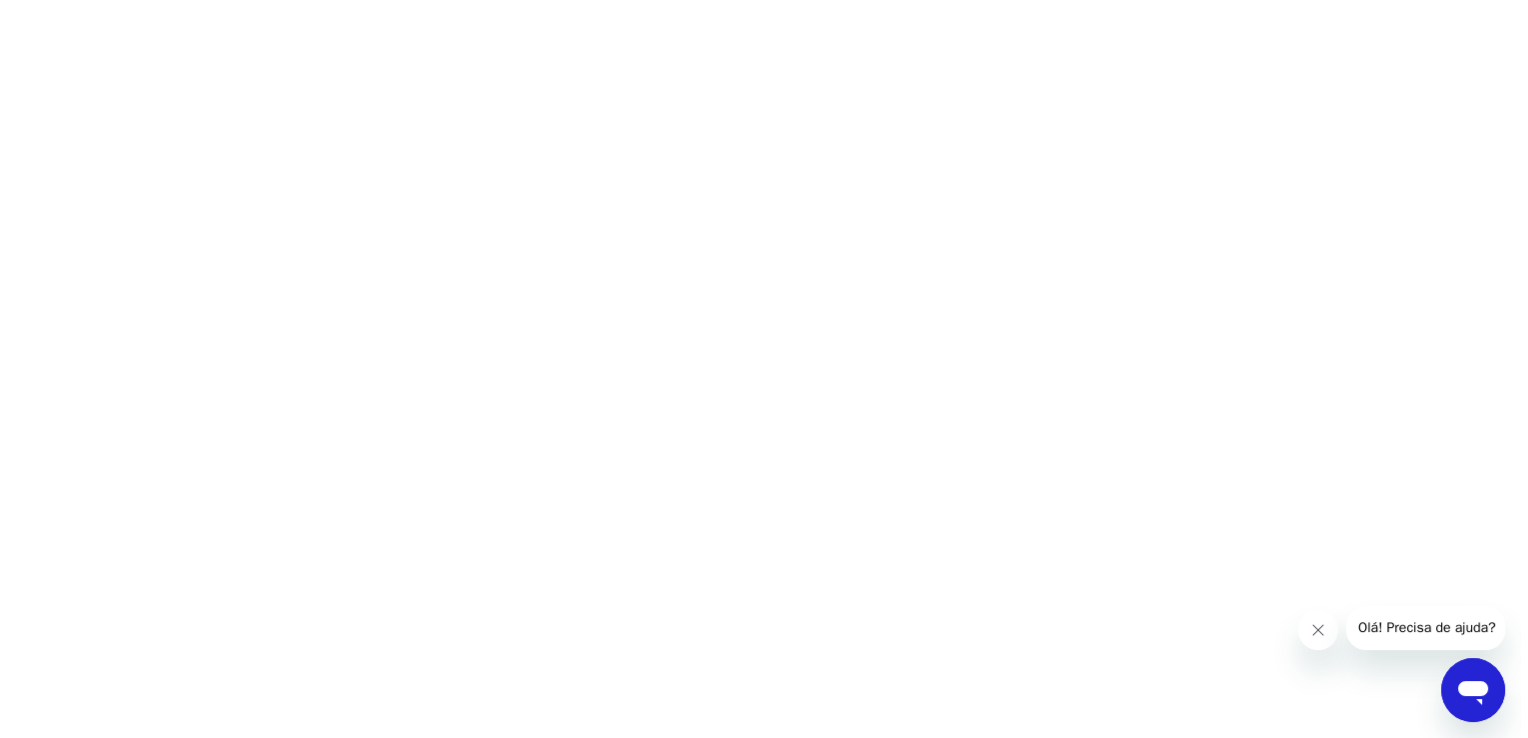 scroll, scrollTop: 0, scrollLeft: 0, axis: both 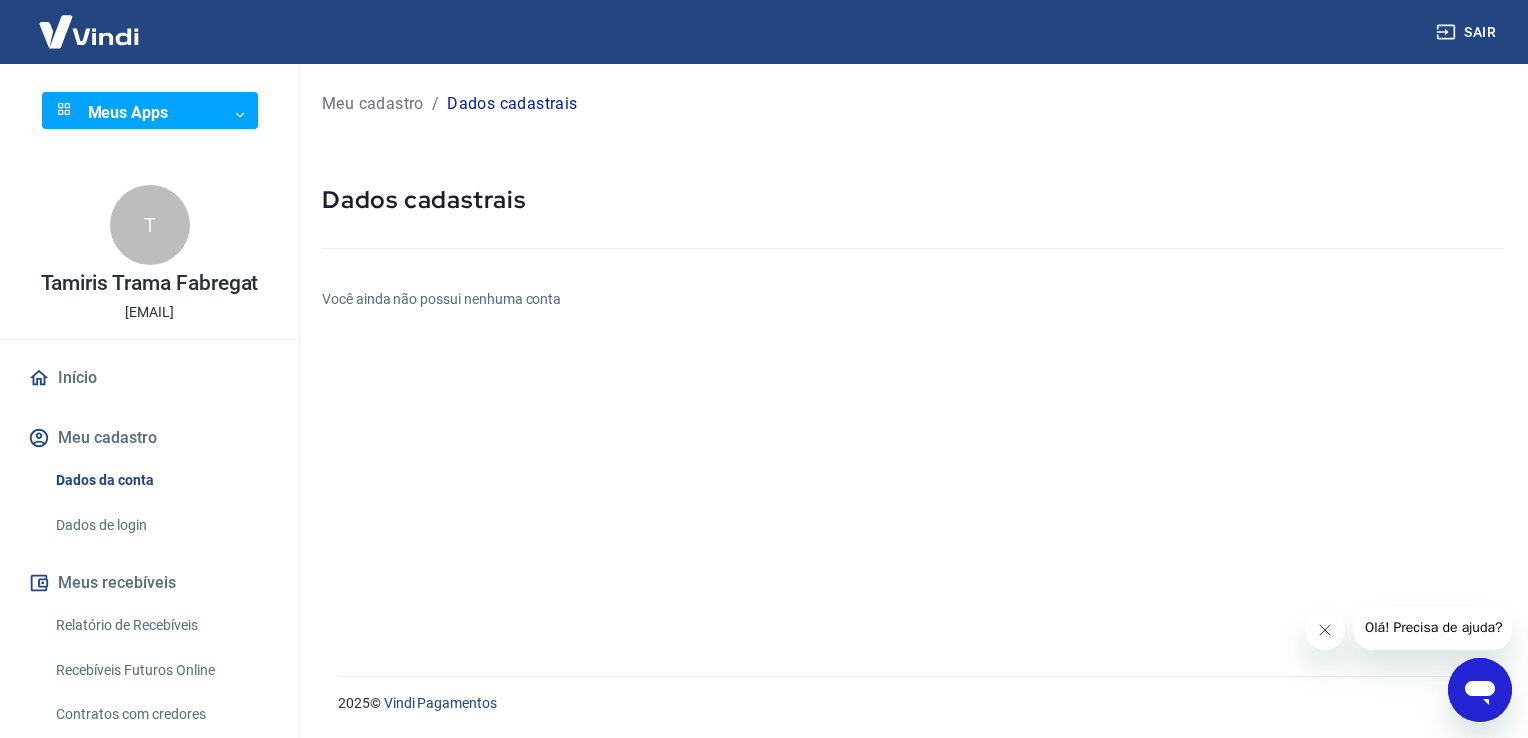 click on "Dados de login" at bounding box center [161, 525] 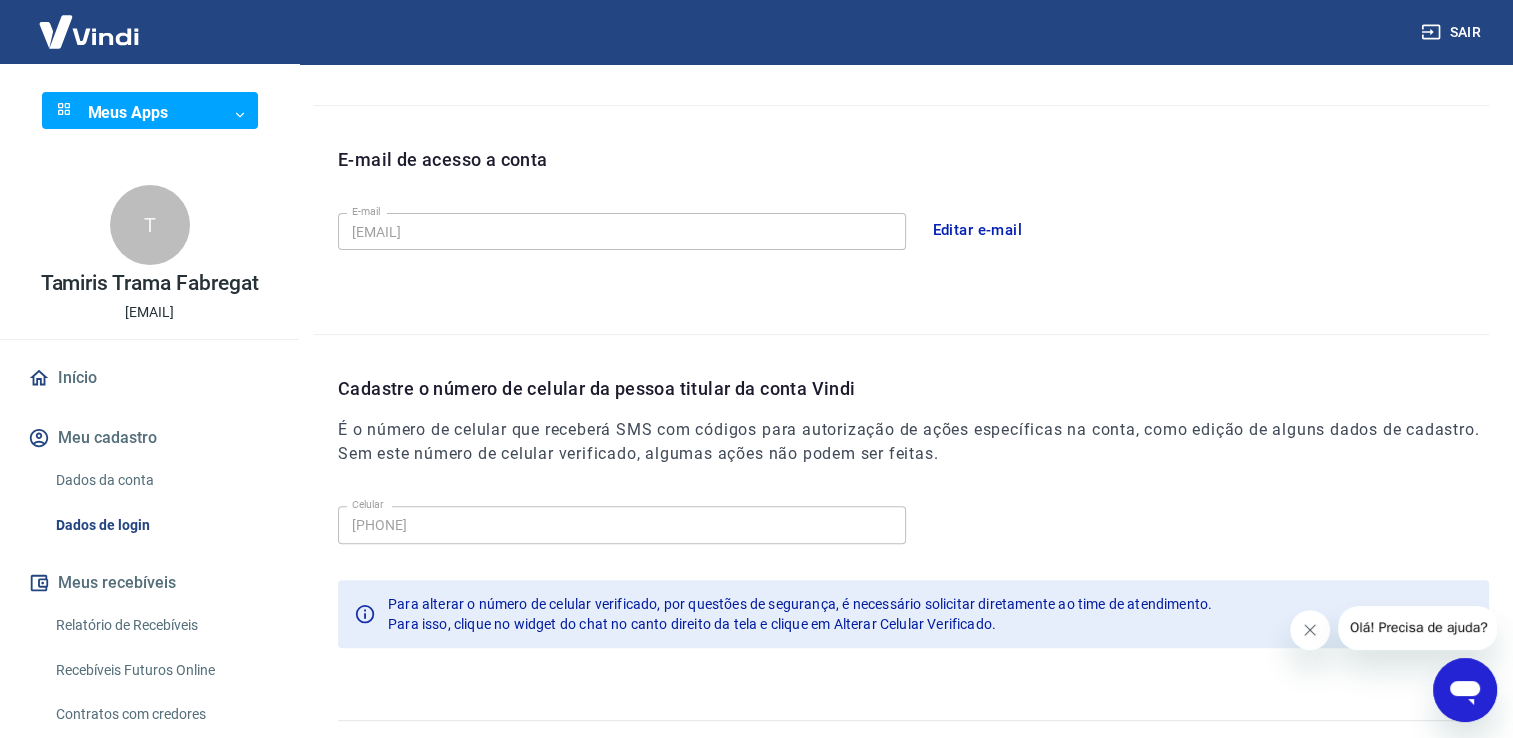 scroll, scrollTop: 500, scrollLeft: 0, axis: vertical 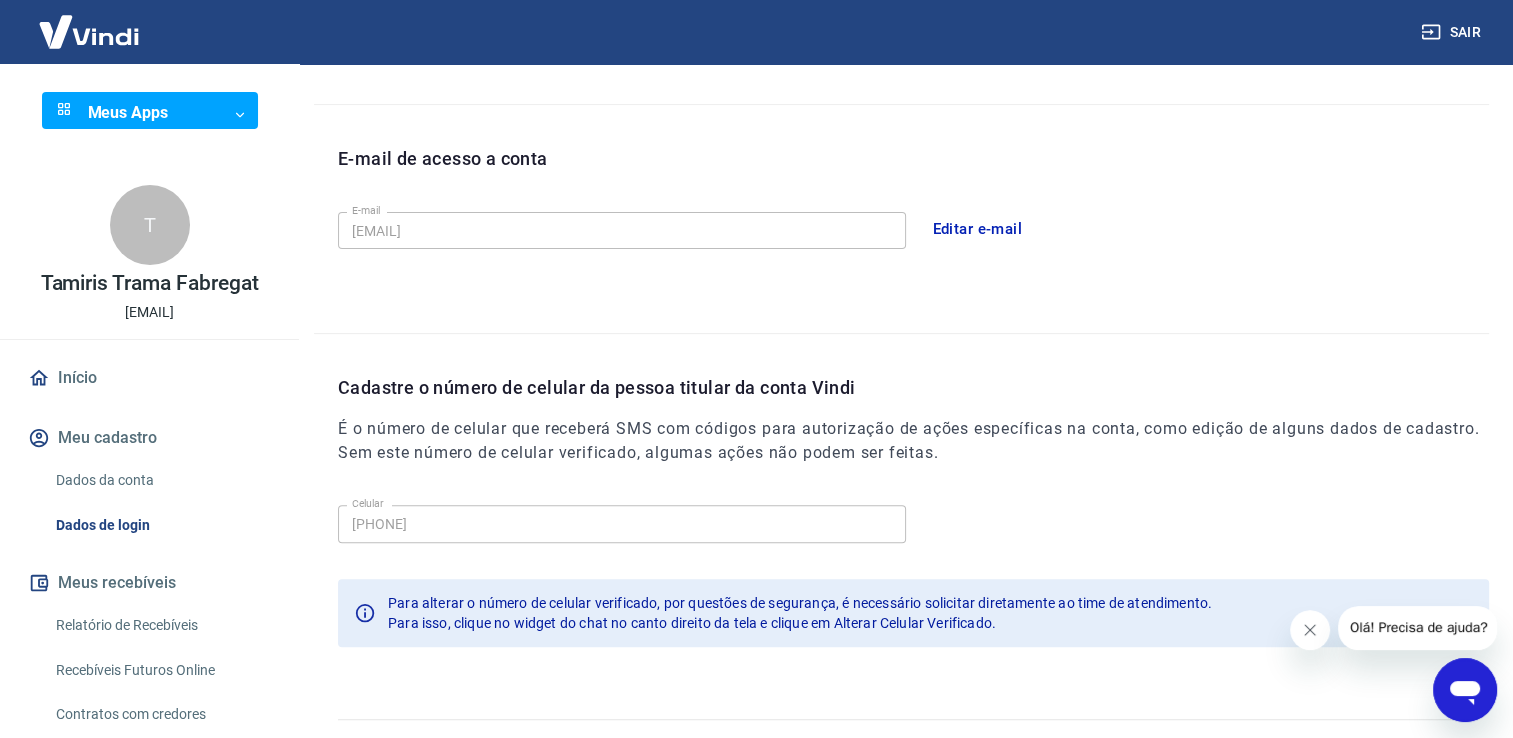 click on "Início" at bounding box center [149, 378] 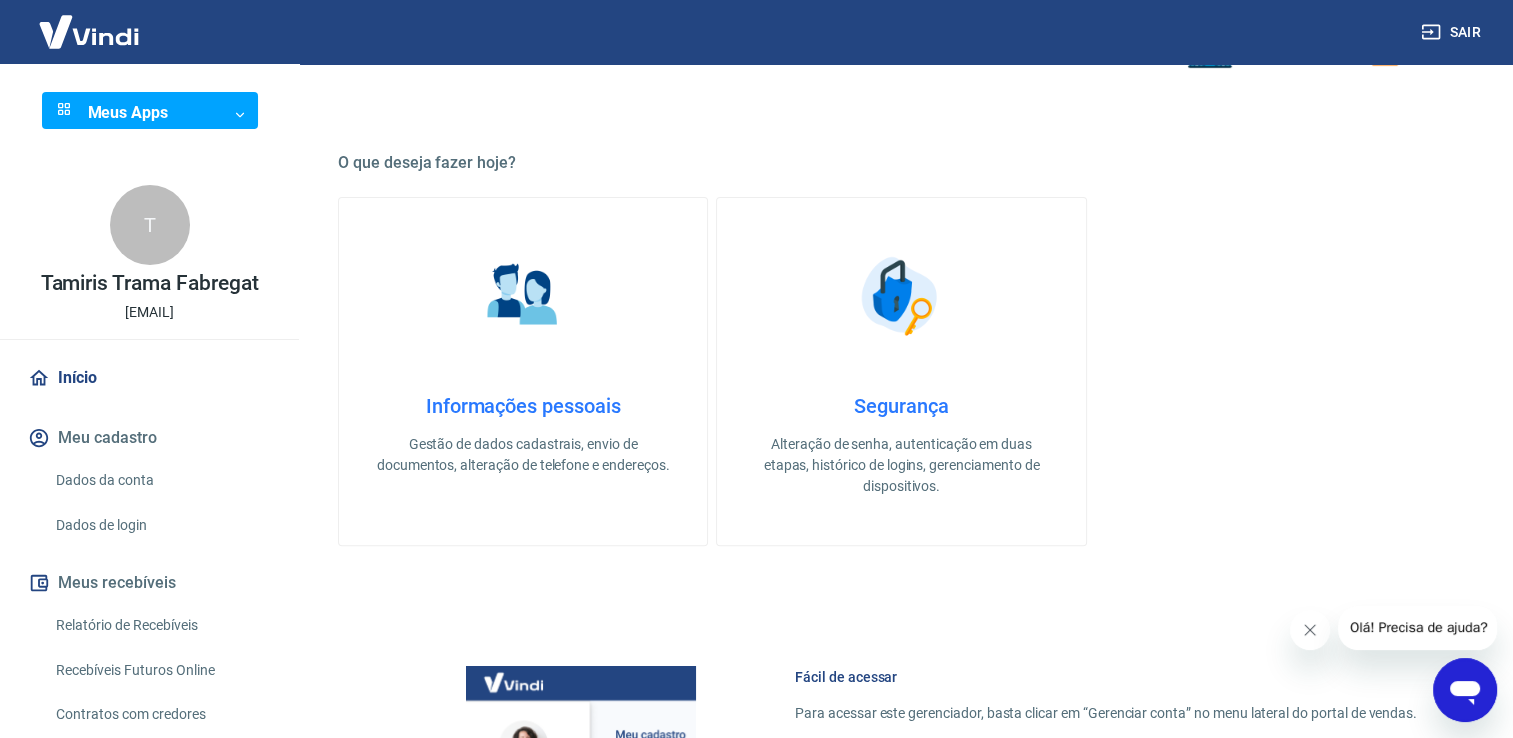 scroll, scrollTop: 1007, scrollLeft: 0, axis: vertical 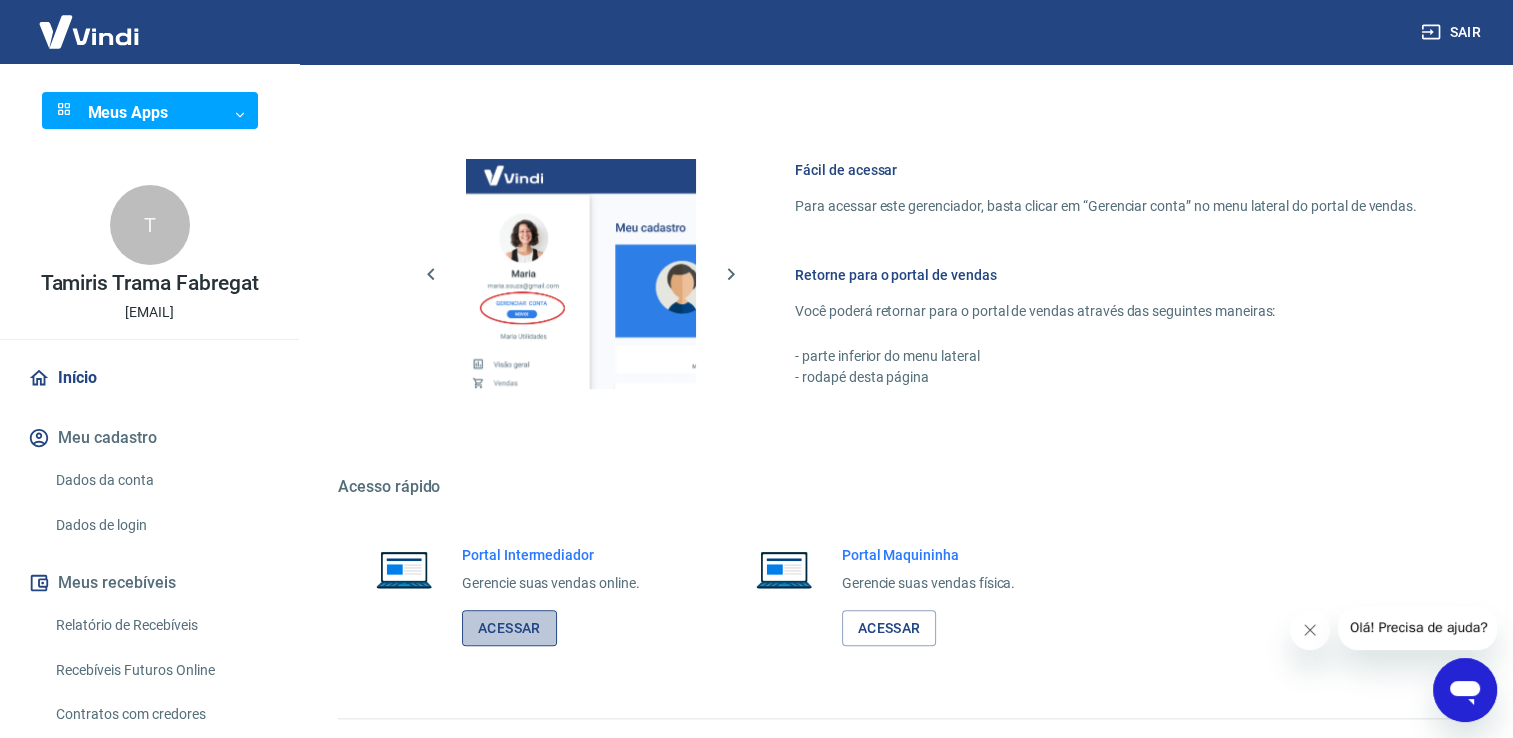 click on "Acessar" at bounding box center (509, 628) 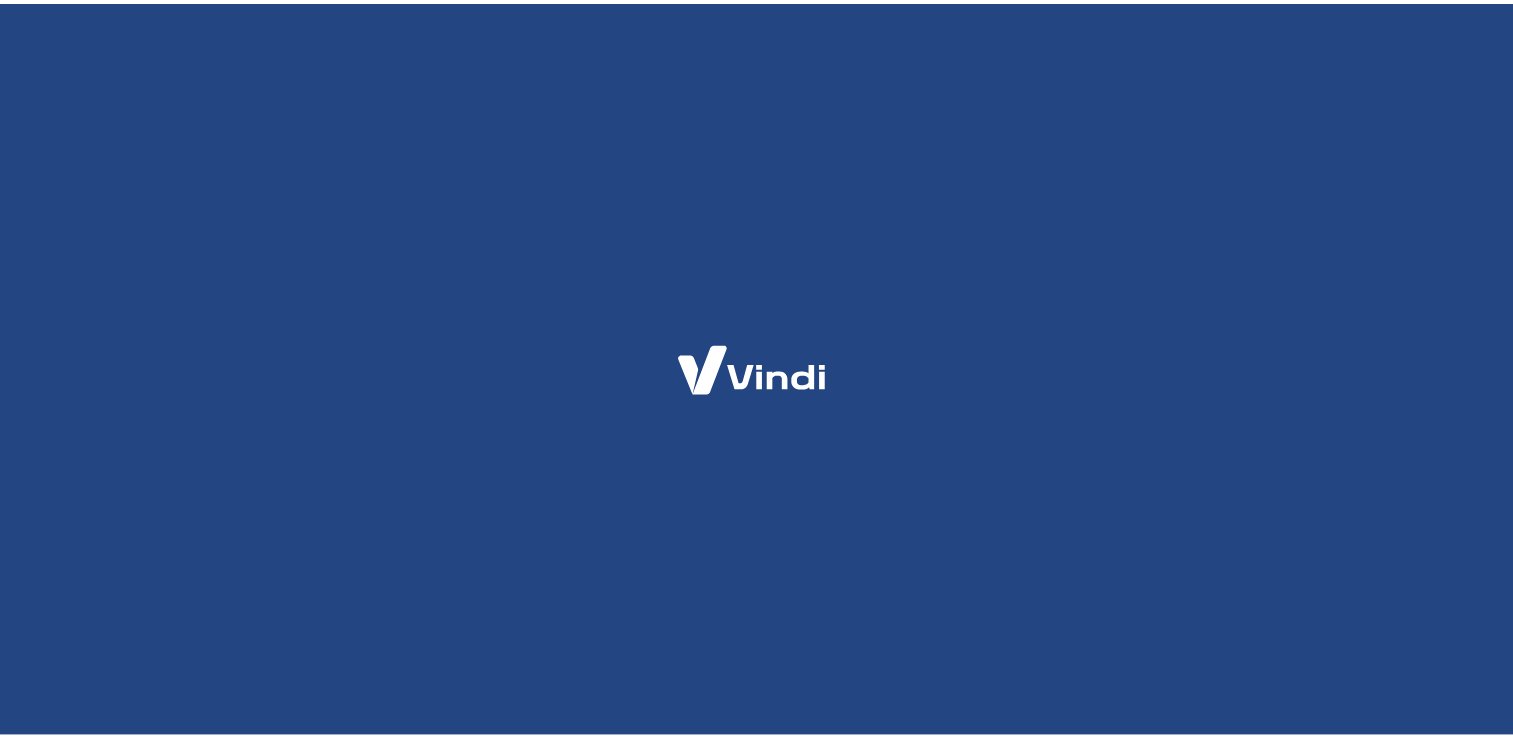 scroll, scrollTop: 0, scrollLeft: 0, axis: both 